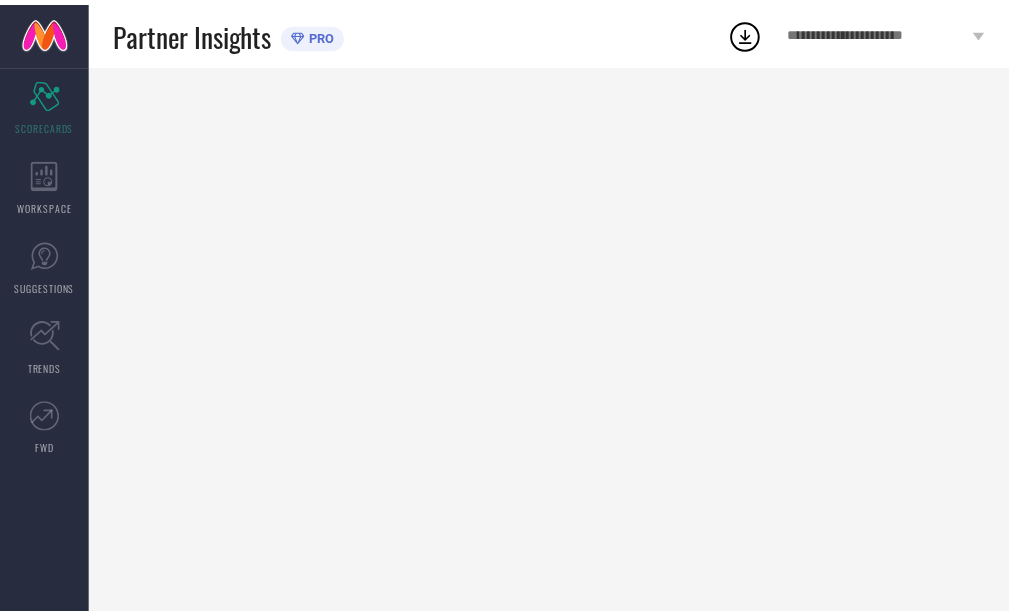 scroll, scrollTop: 0, scrollLeft: 0, axis: both 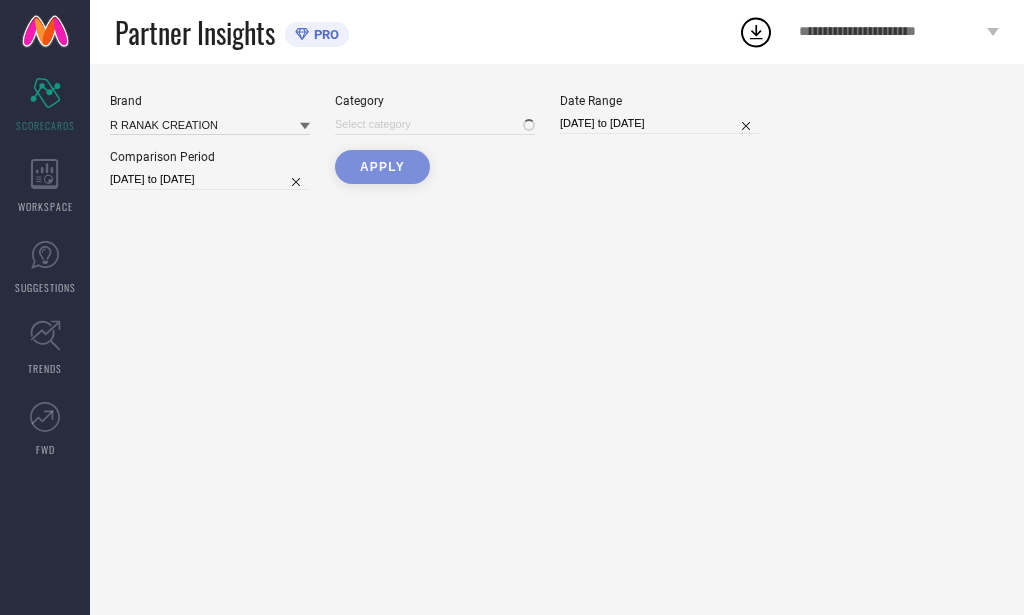 type on "All" 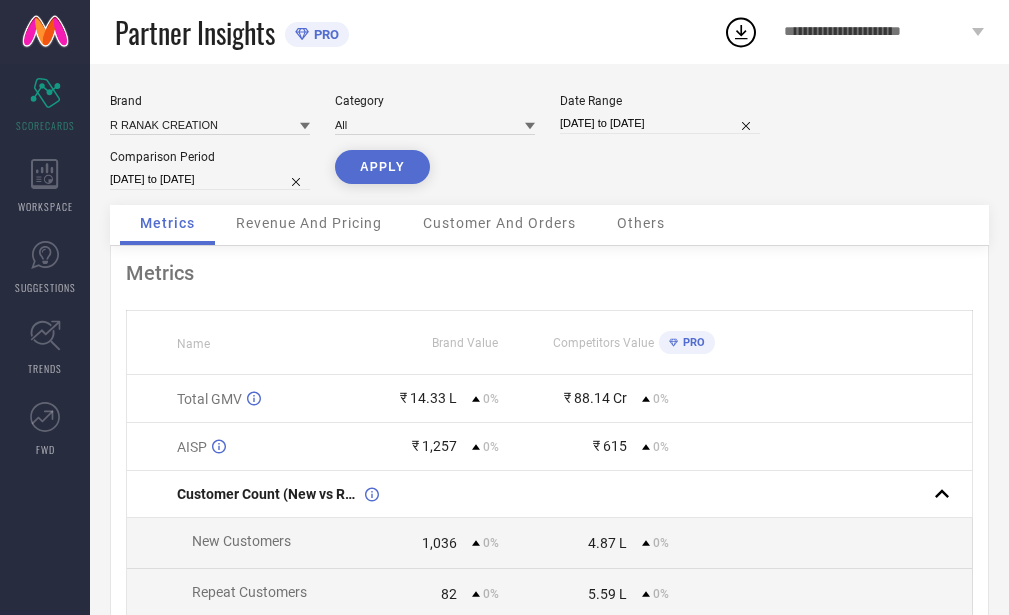 click on "[DATE] to [DATE]" at bounding box center (660, 123) 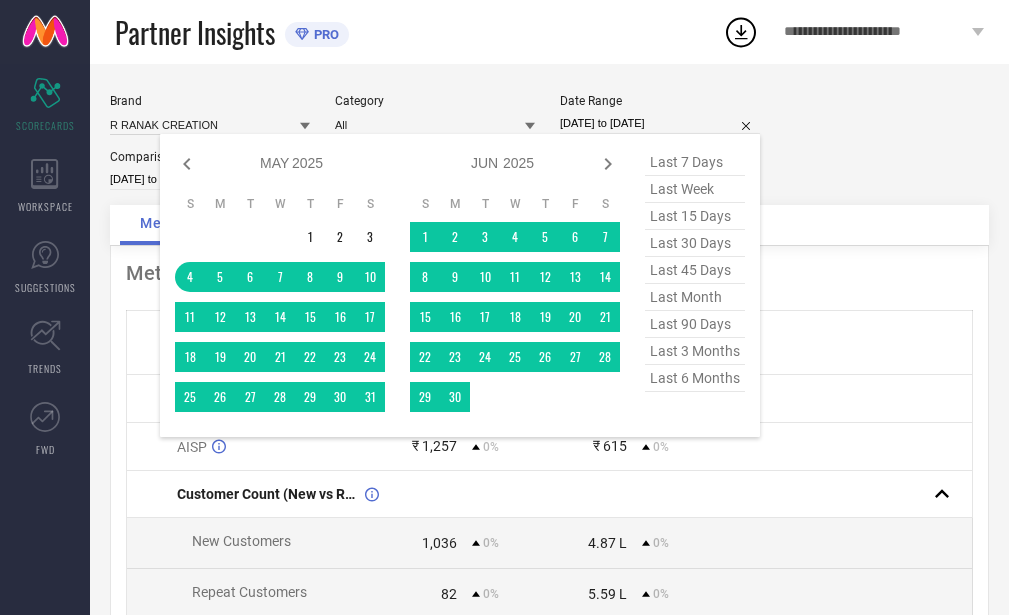 click on "last 45 days" at bounding box center (695, 270) 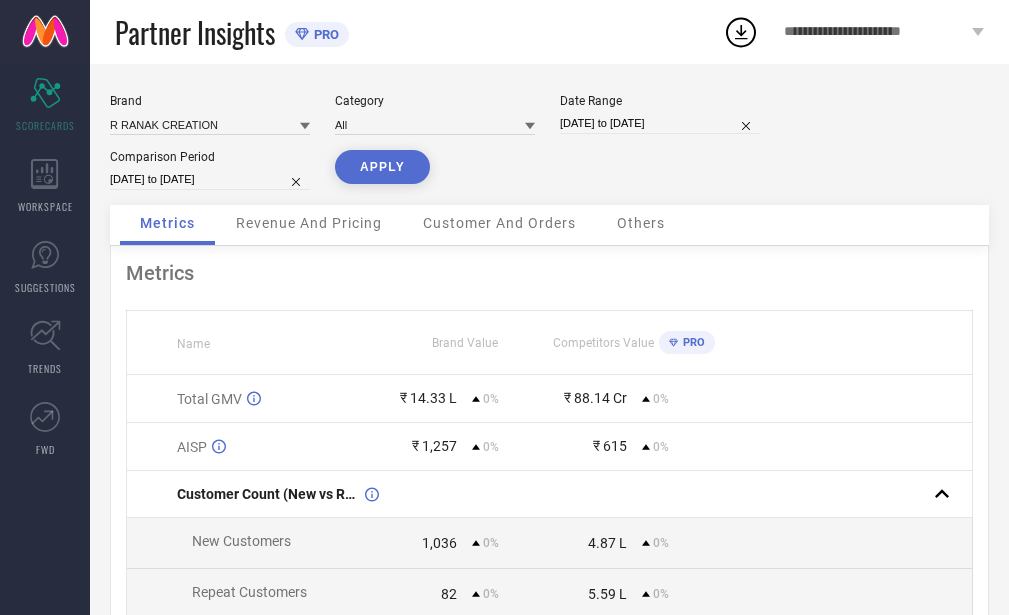 click on "[DATE] to [DATE]" at bounding box center (210, 179) 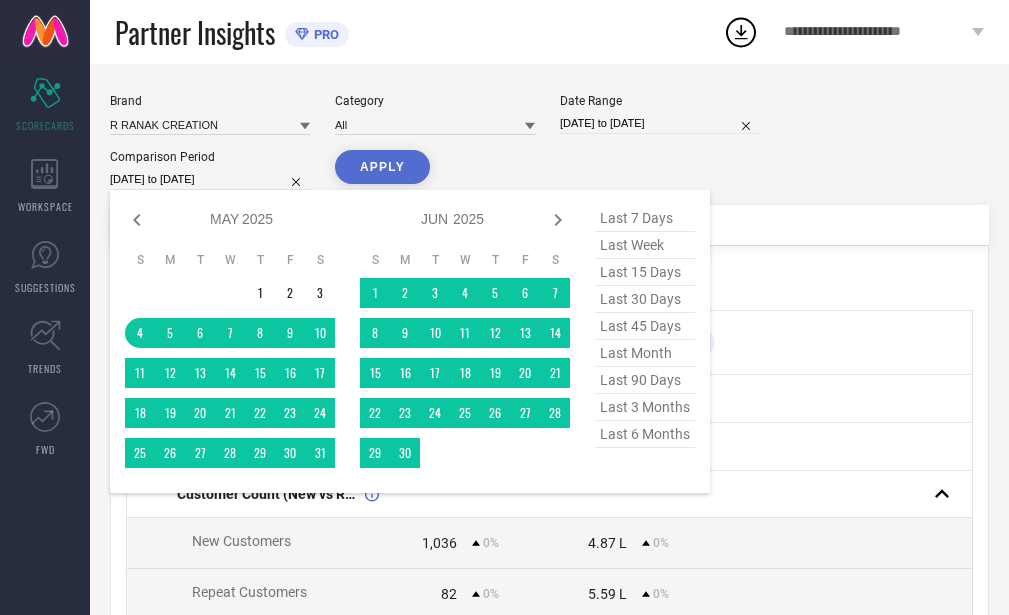 click on "last 45 days" at bounding box center (645, 326) 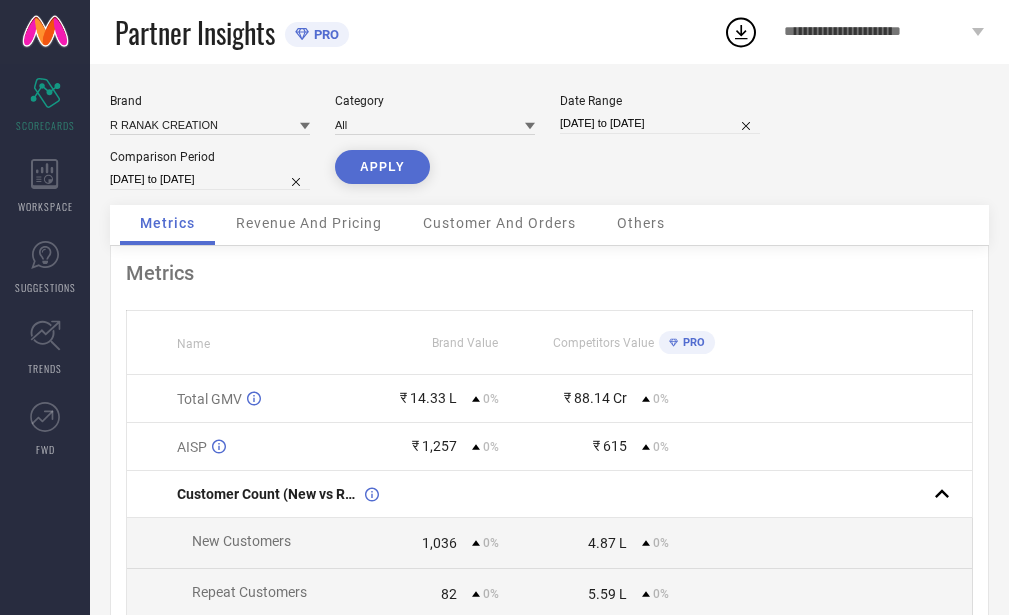click on "APPLY" at bounding box center [382, 167] 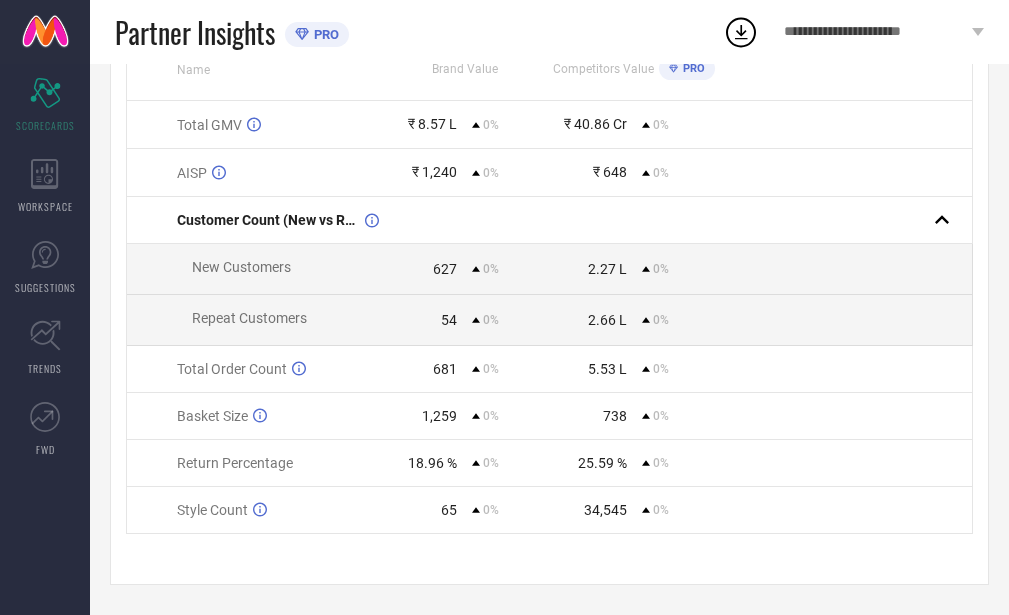 scroll, scrollTop: 0, scrollLeft: 0, axis: both 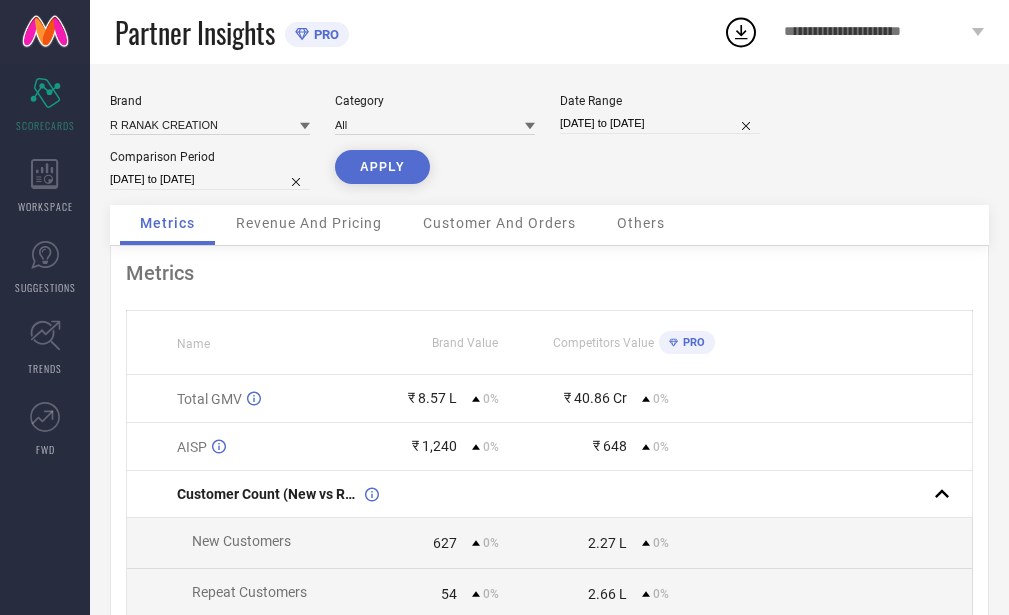 select on "5" 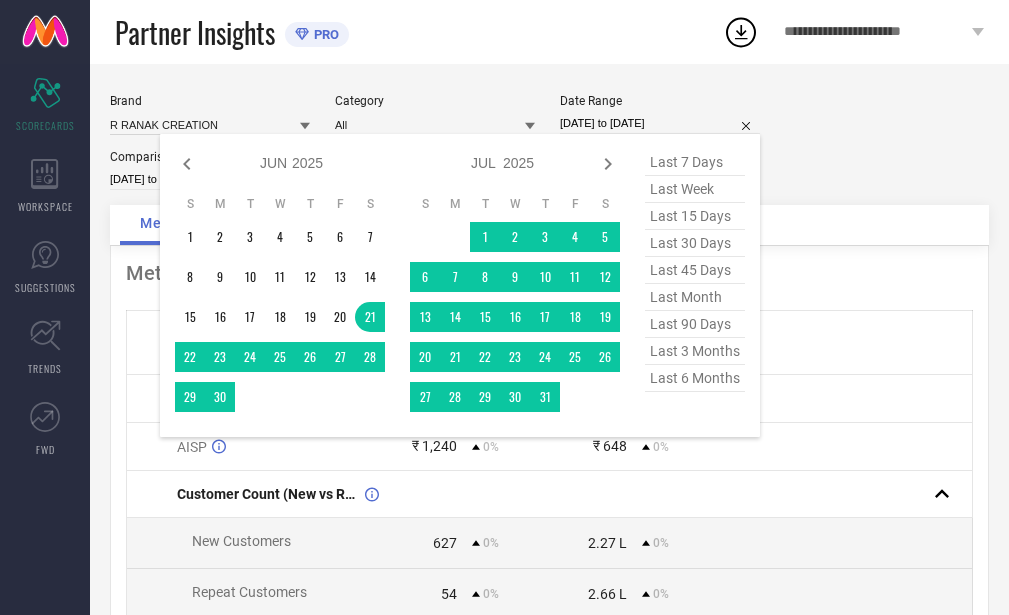 click on "[DATE] to [DATE]" at bounding box center (660, 123) 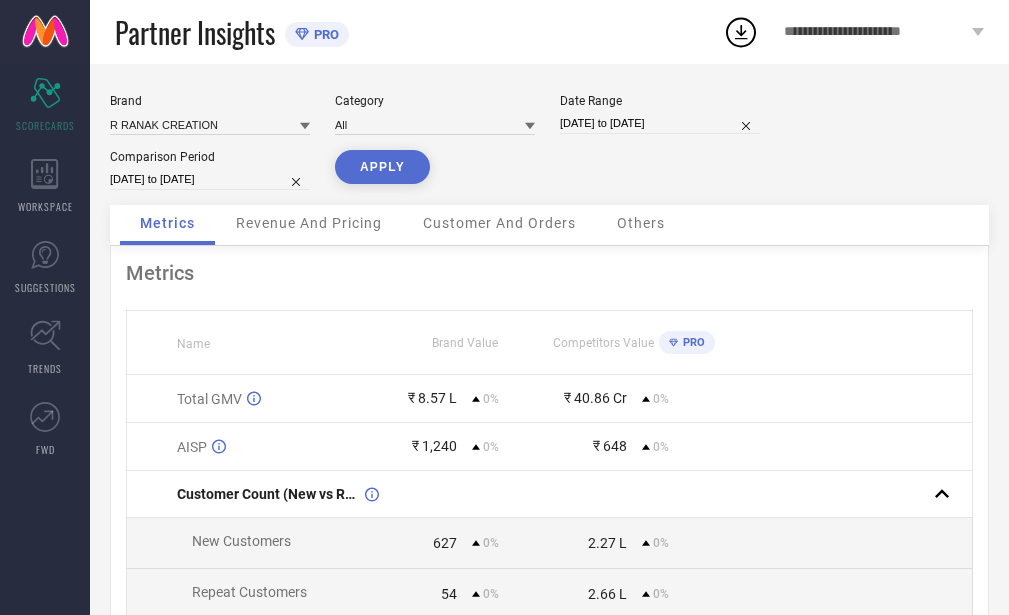 click on "[DATE] to [DATE]" at bounding box center [660, 123] 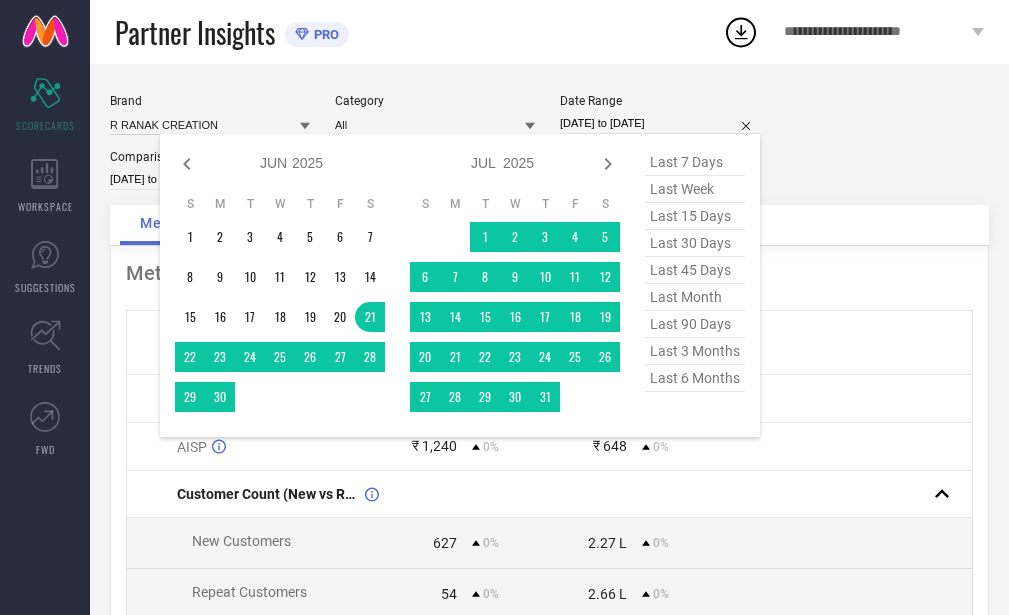 click on "last 30 days" at bounding box center (695, 243) 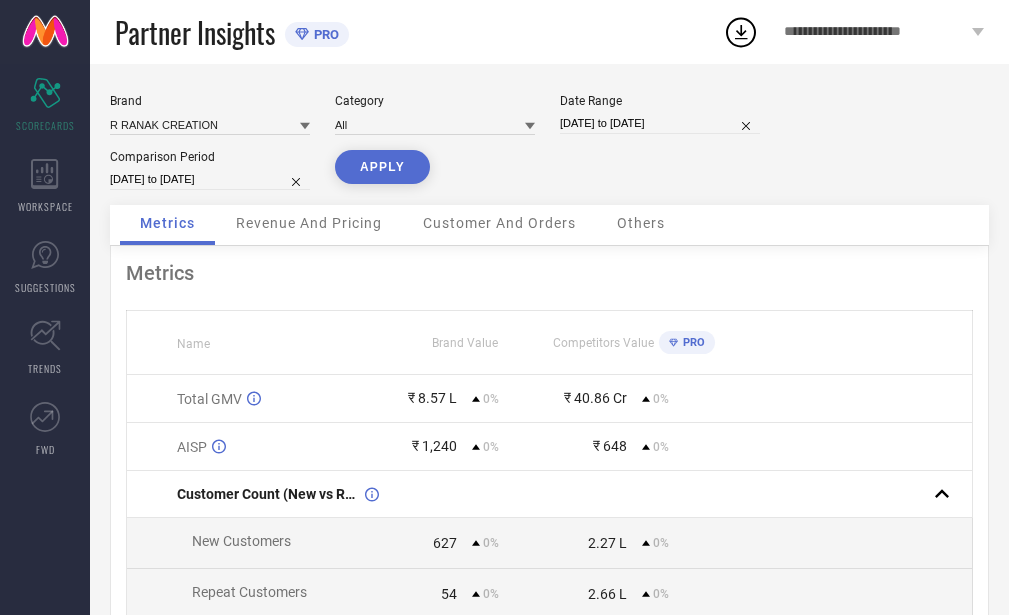 click on "[DATE] to [DATE]" at bounding box center [210, 179] 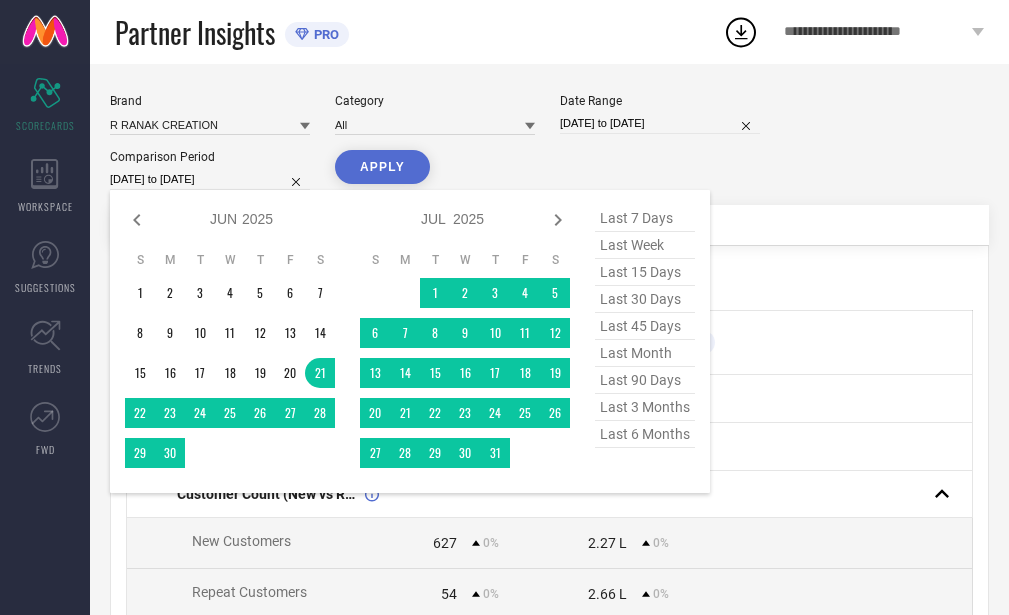 click on "last 30 days" at bounding box center [645, 299] 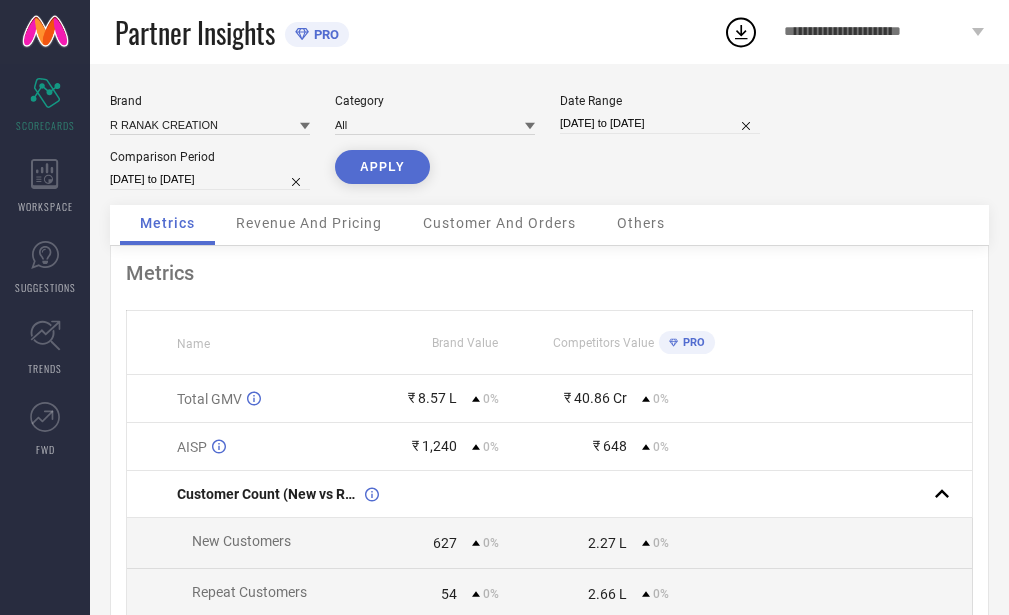 click on "APPLY" at bounding box center (382, 167) 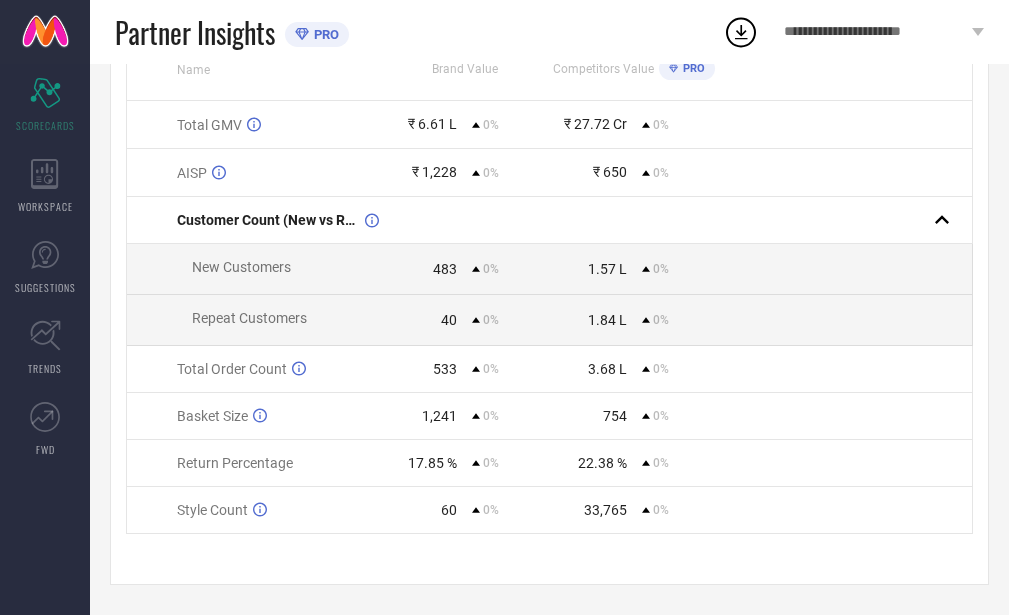 scroll, scrollTop: 0, scrollLeft: 0, axis: both 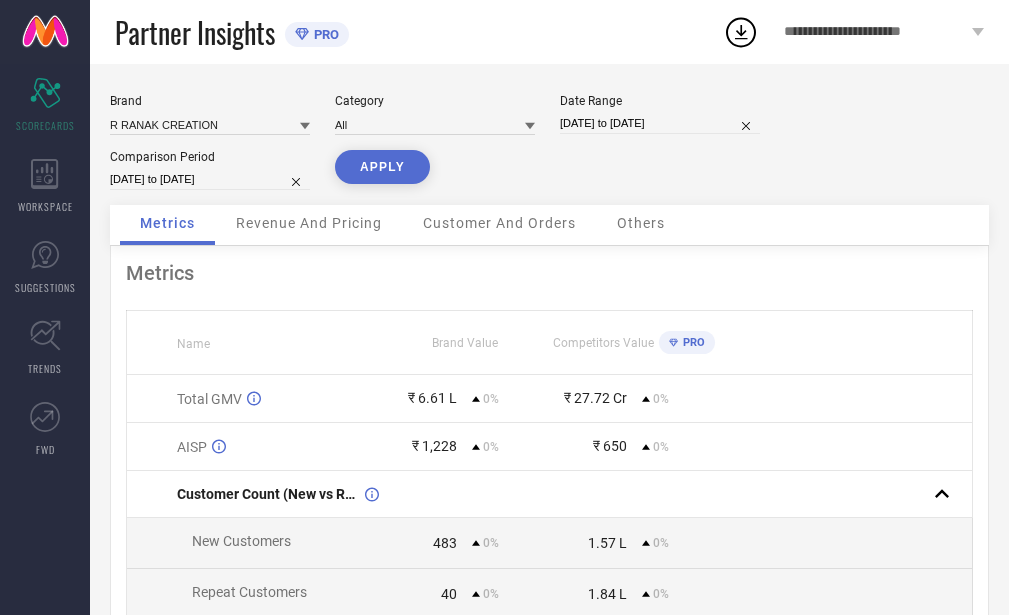 click on "[DATE] to [DATE]" at bounding box center (660, 123) 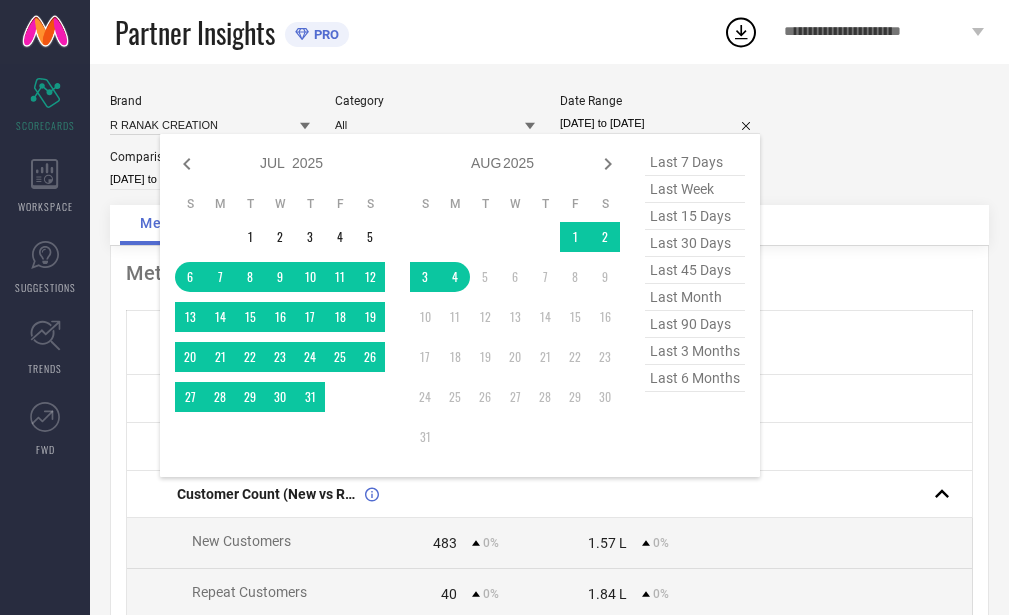 click on "last 90 days" at bounding box center [695, 324] 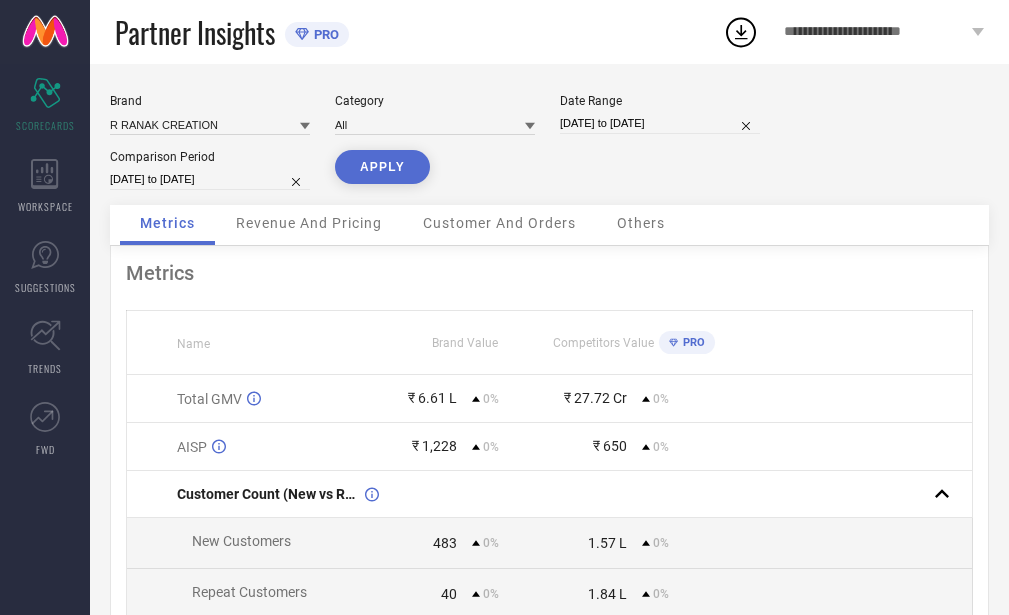 click on "[DATE] to [DATE]" at bounding box center (210, 179) 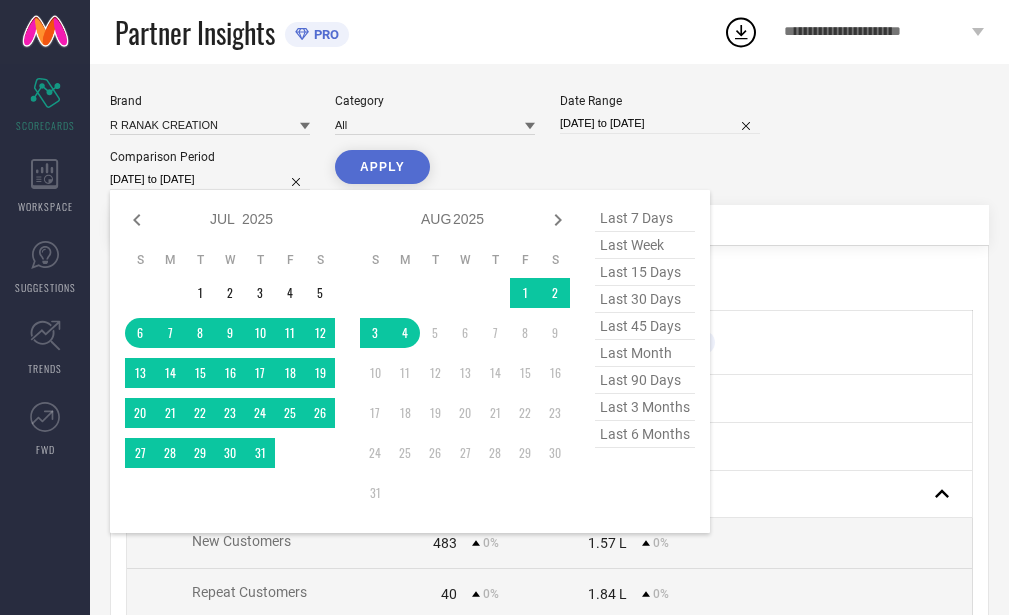 click on "last 90 days" at bounding box center (645, 380) 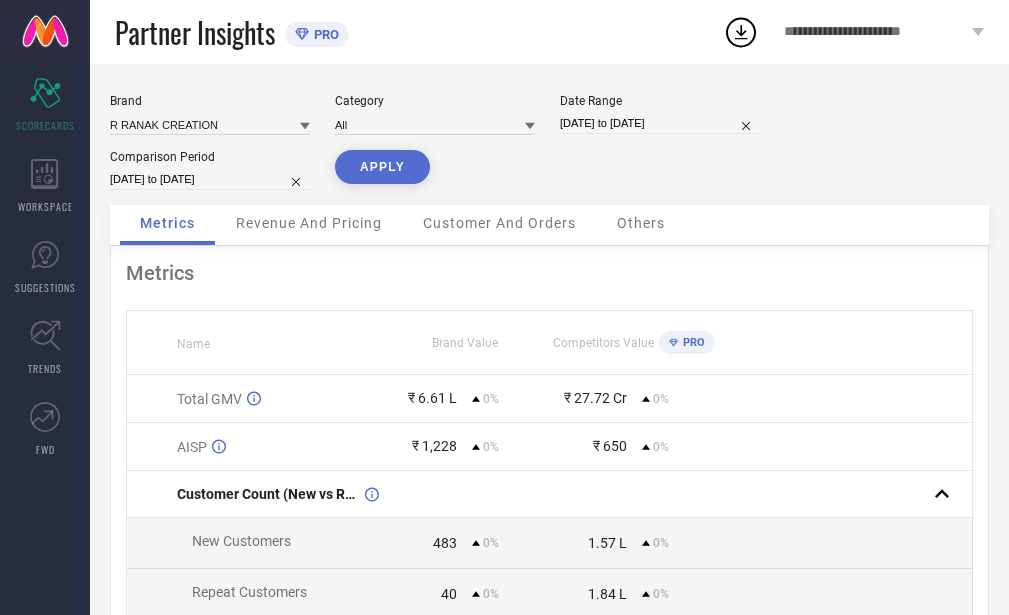 click on "APPLY" at bounding box center (382, 167) 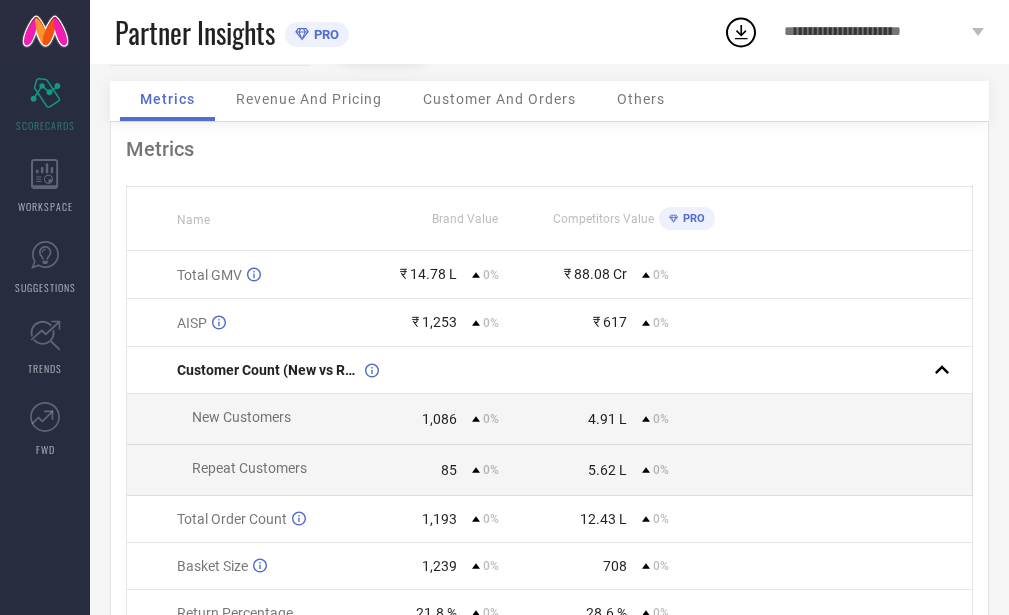 scroll, scrollTop: 0, scrollLeft: 0, axis: both 